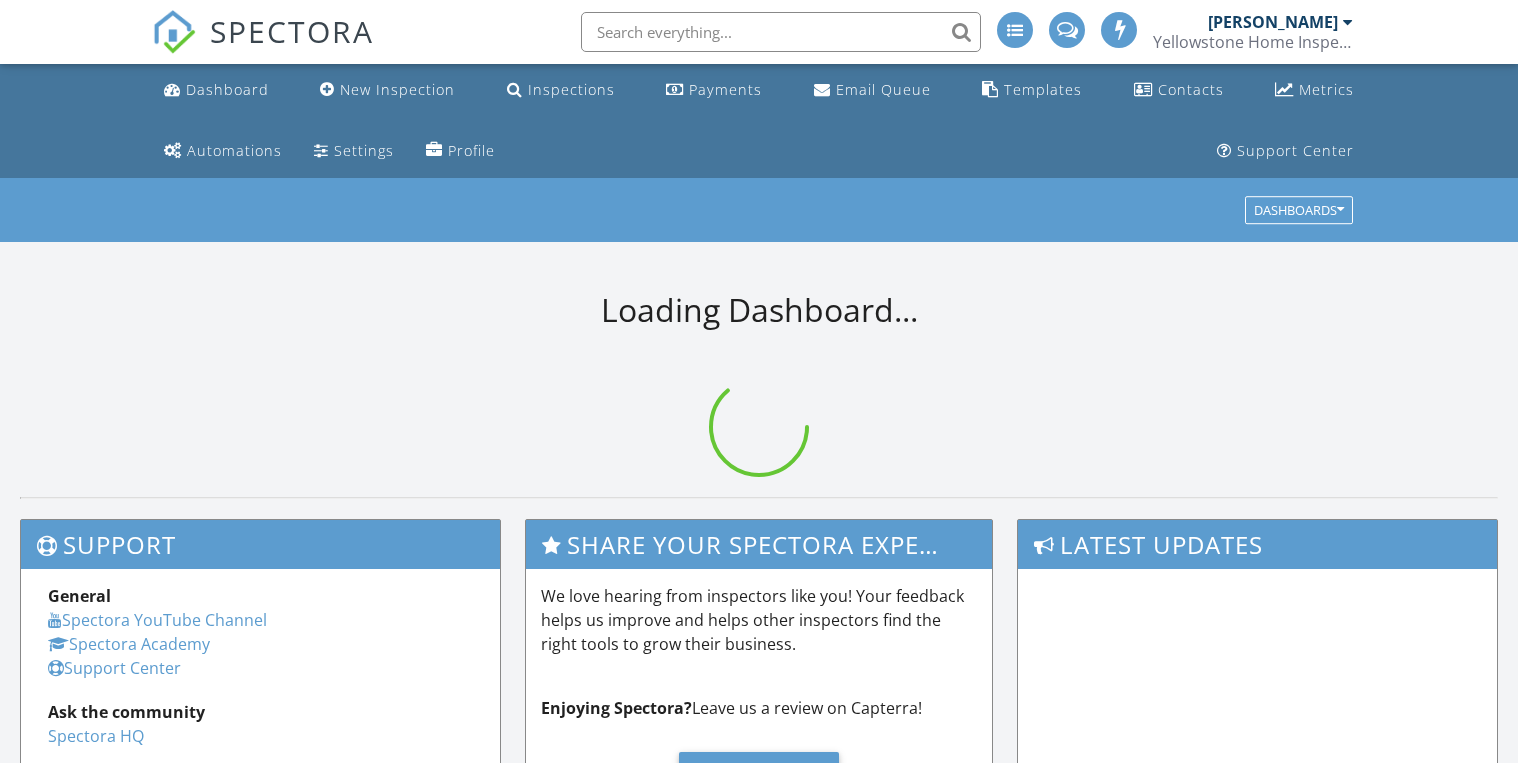 scroll, scrollTop: 0, scrollLeft: 0, axis: both 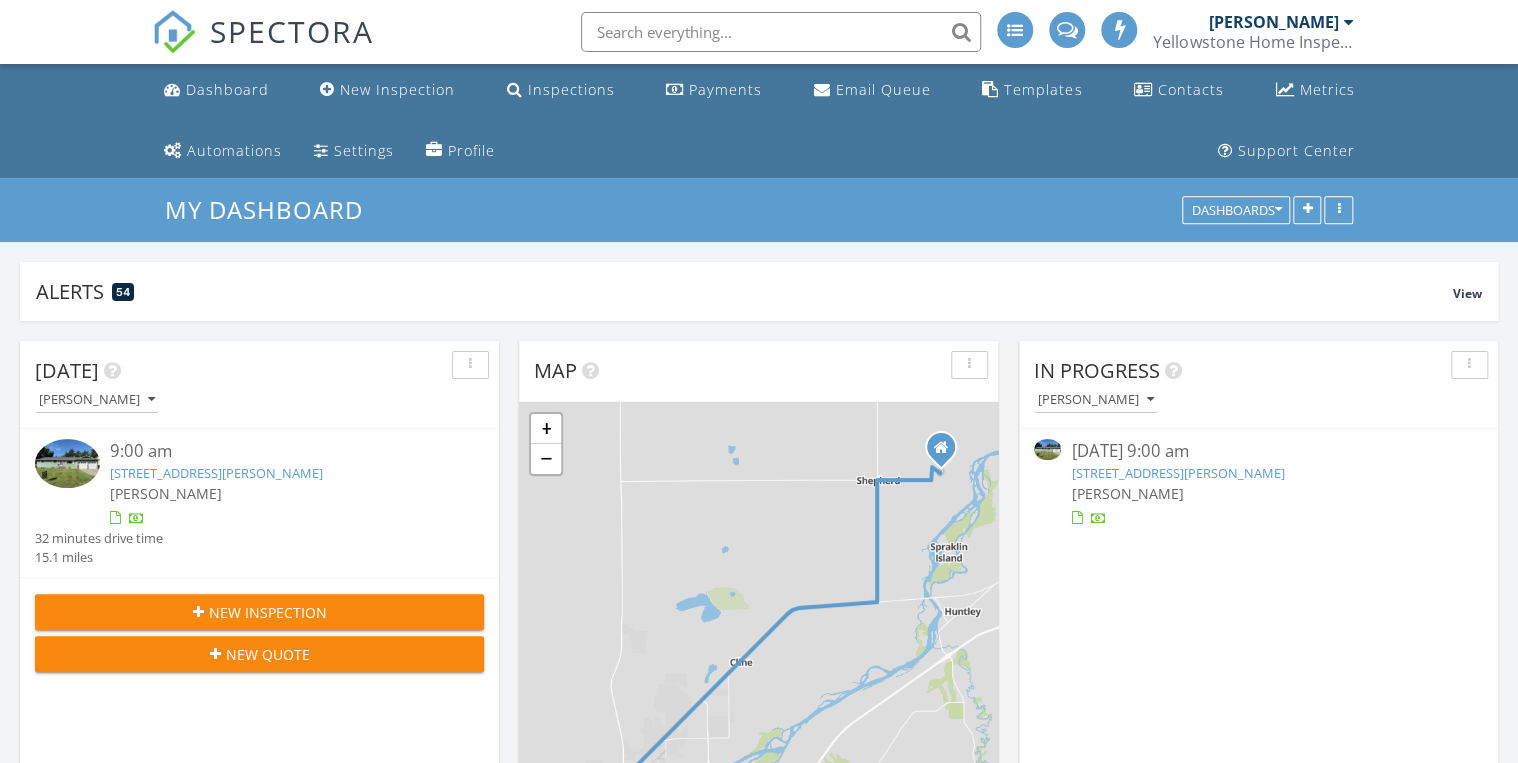 click on "[STREET_ADDRESS][PERSON_NAME]" at bounding box center (1177, 473) 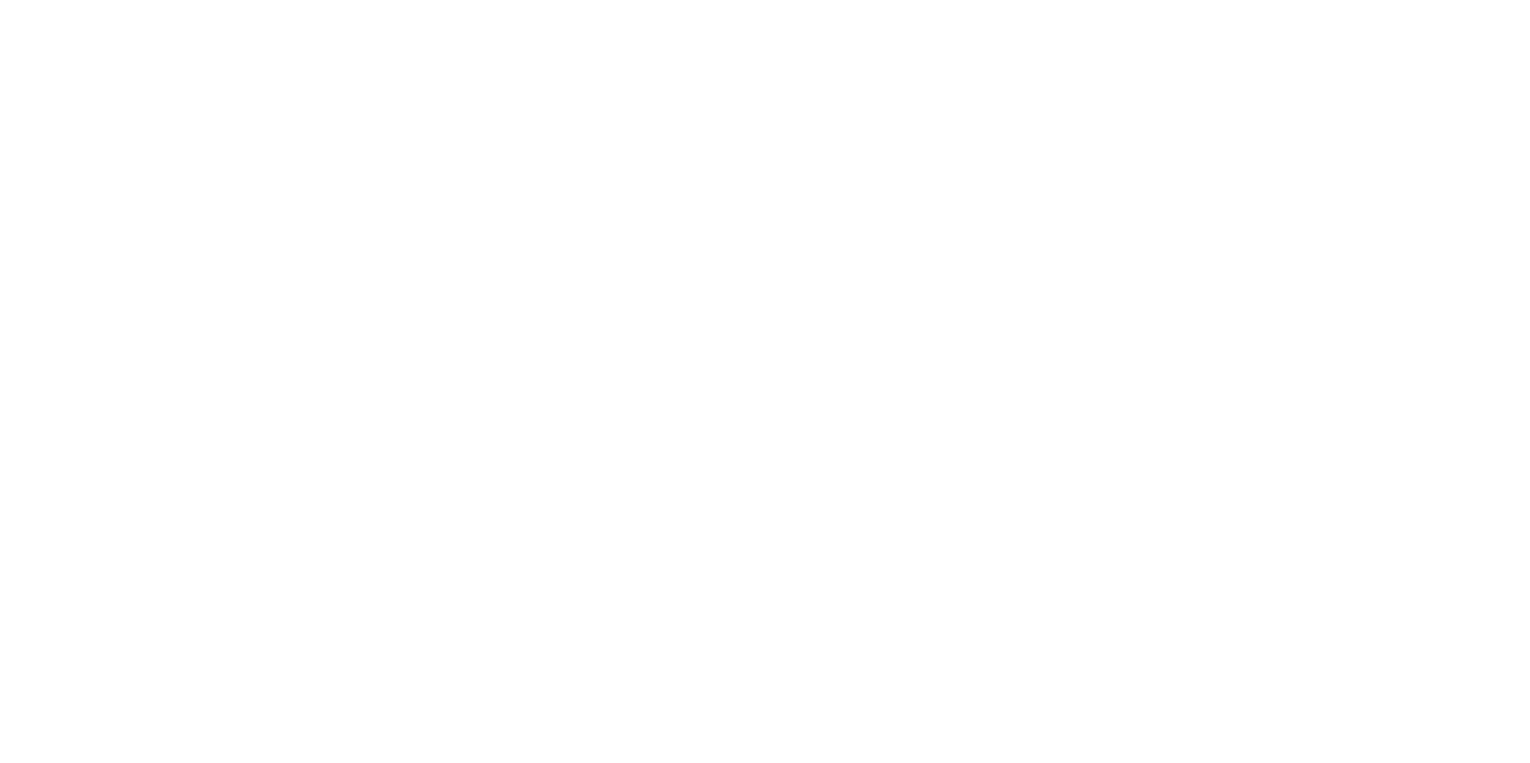 scroll, scrollTop: 0, scrollLeft: 0, axis: both 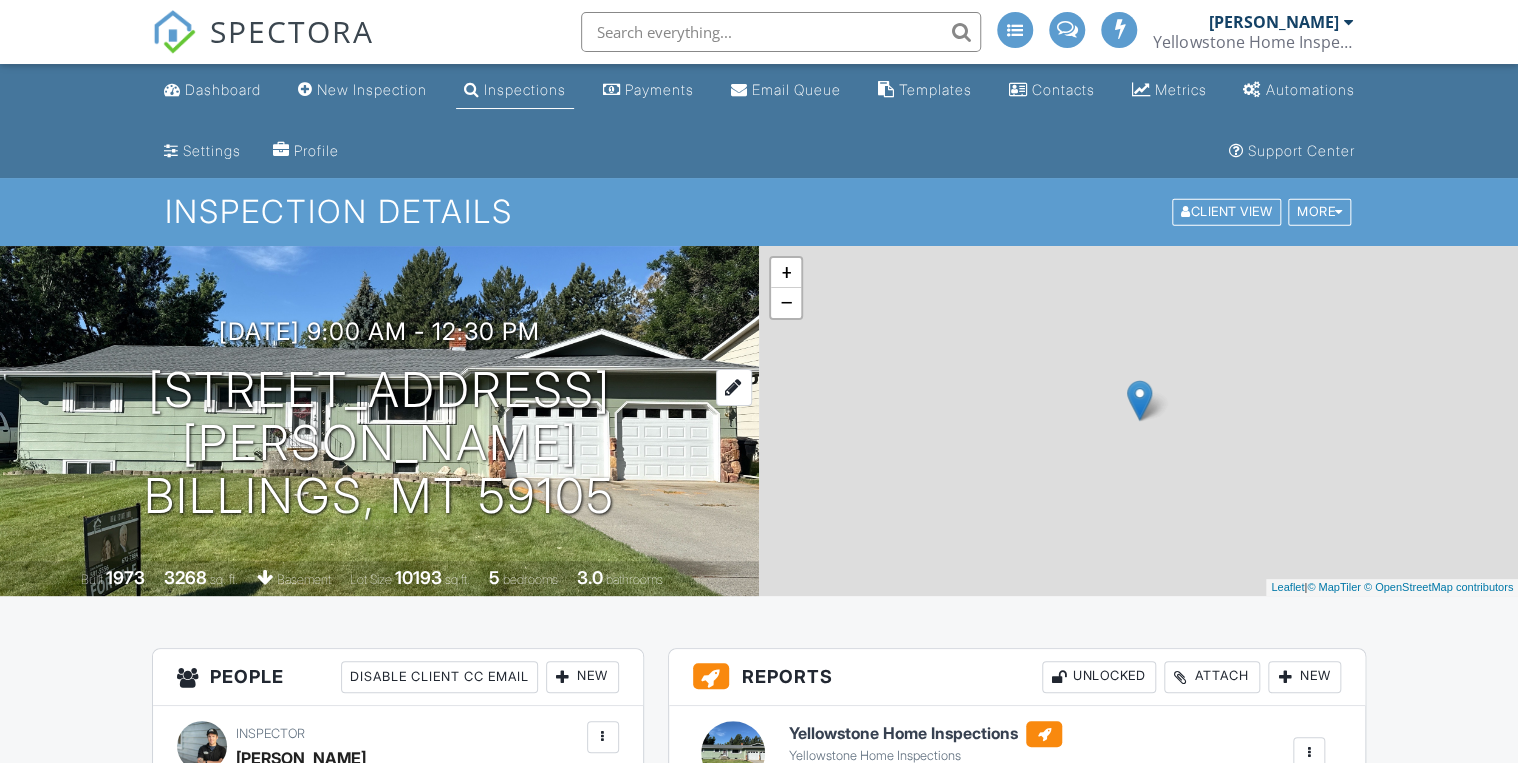 click on "1034 Nutter Blvd
Billings, MT 59105" at bounding box center (379, 443) 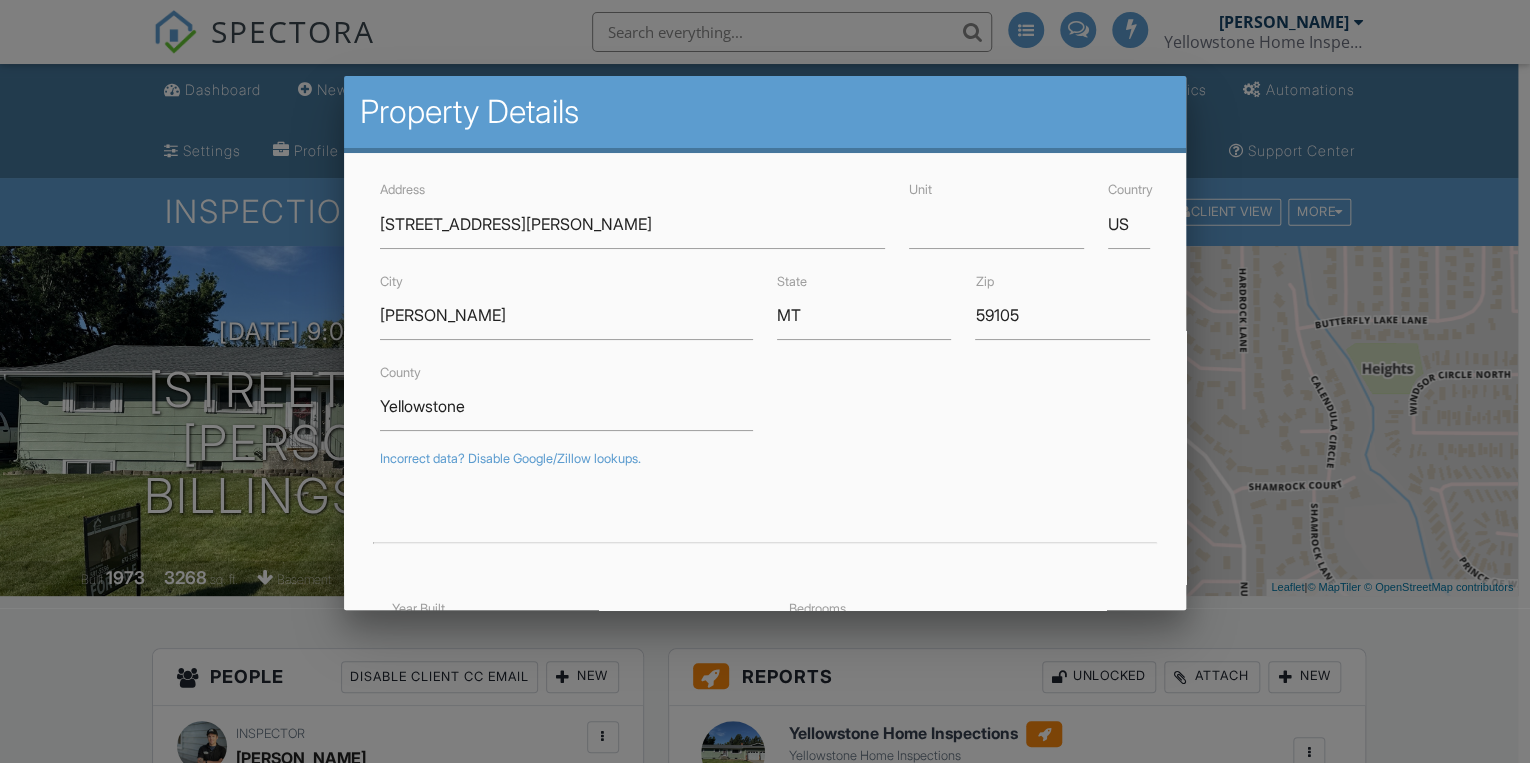 click at bounding box center [765, 377] 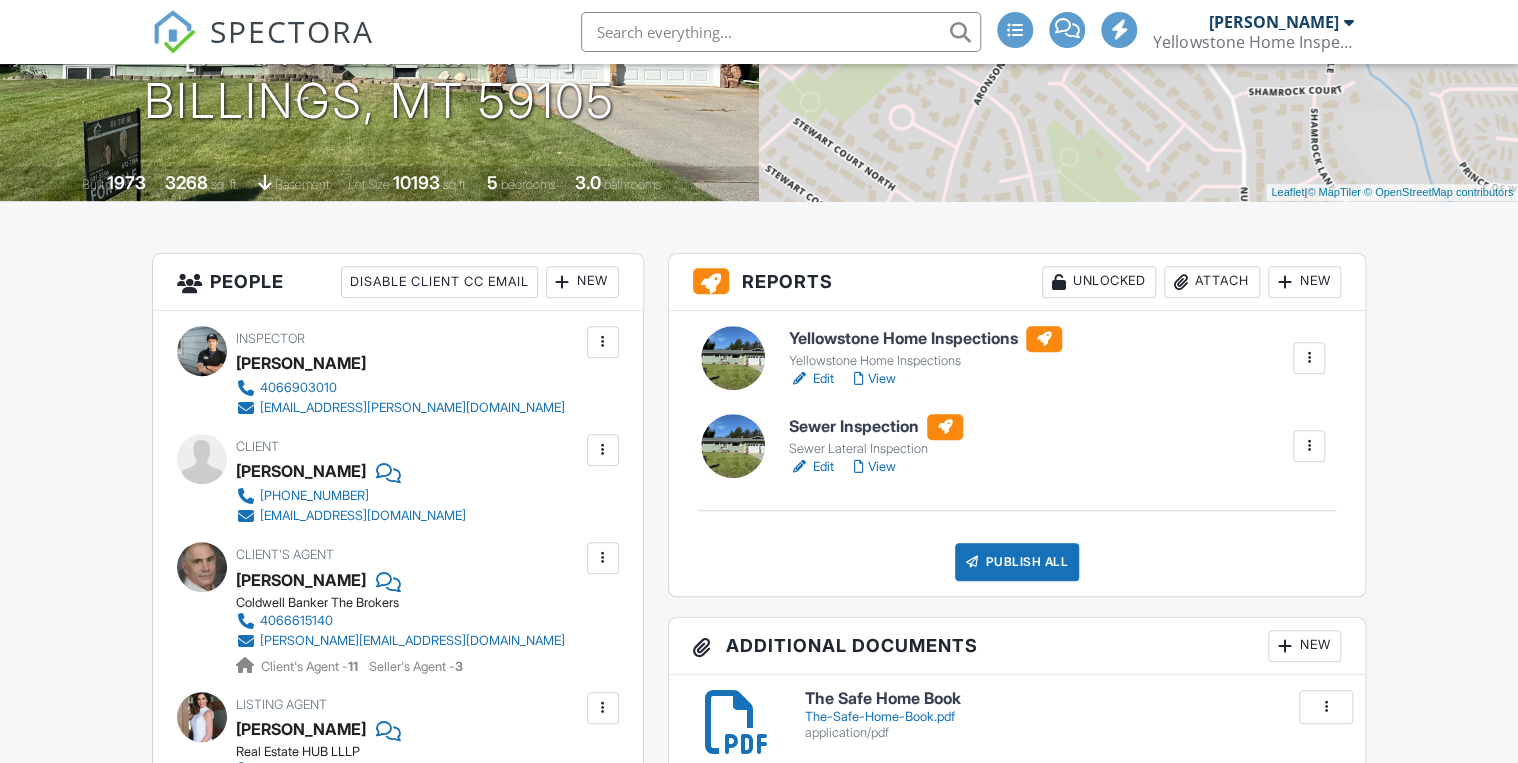 scroll, scrollTop: 400, scrollLeft: 0, axis: vertical 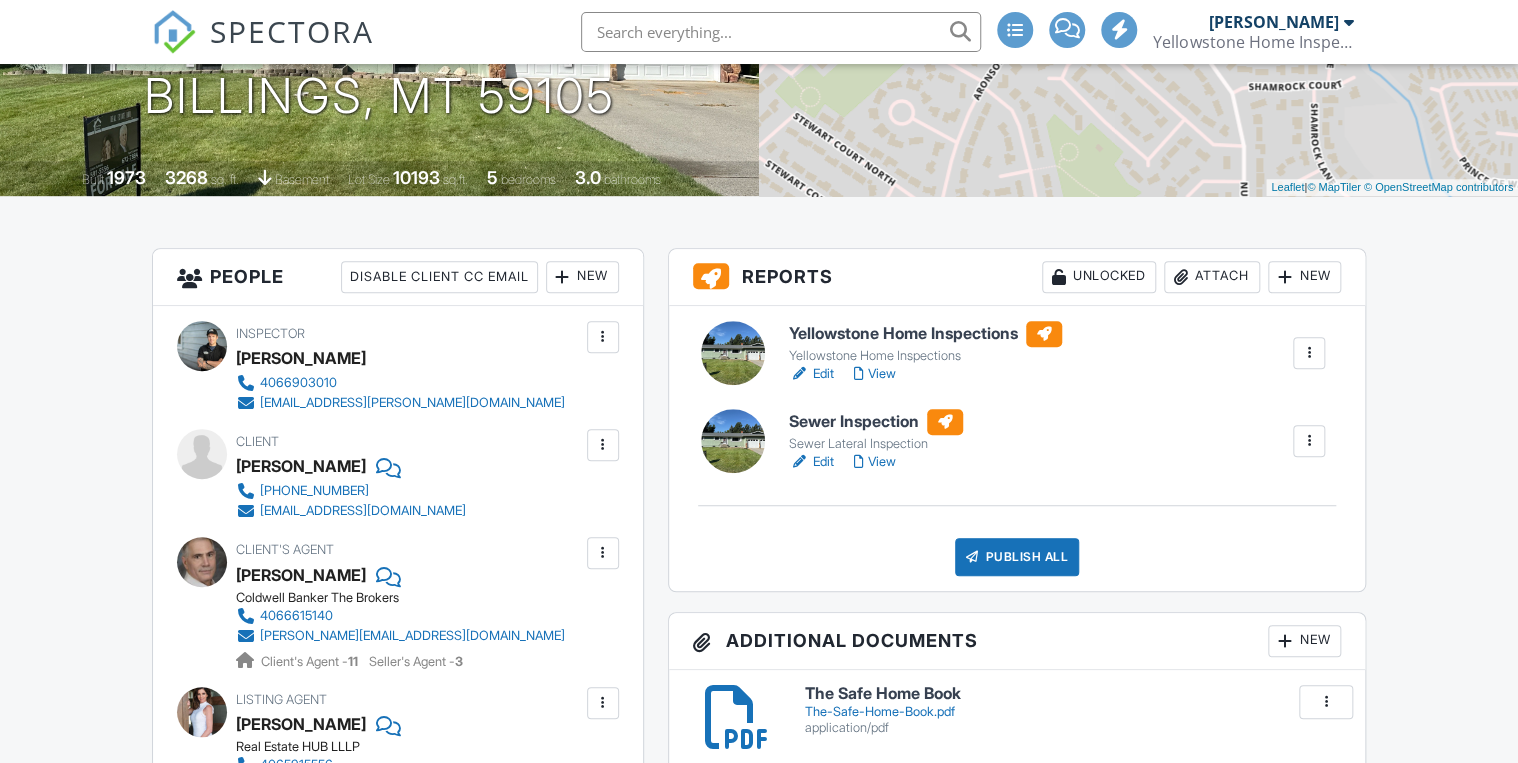 click on "Edit" at bounding box center (811, 462) 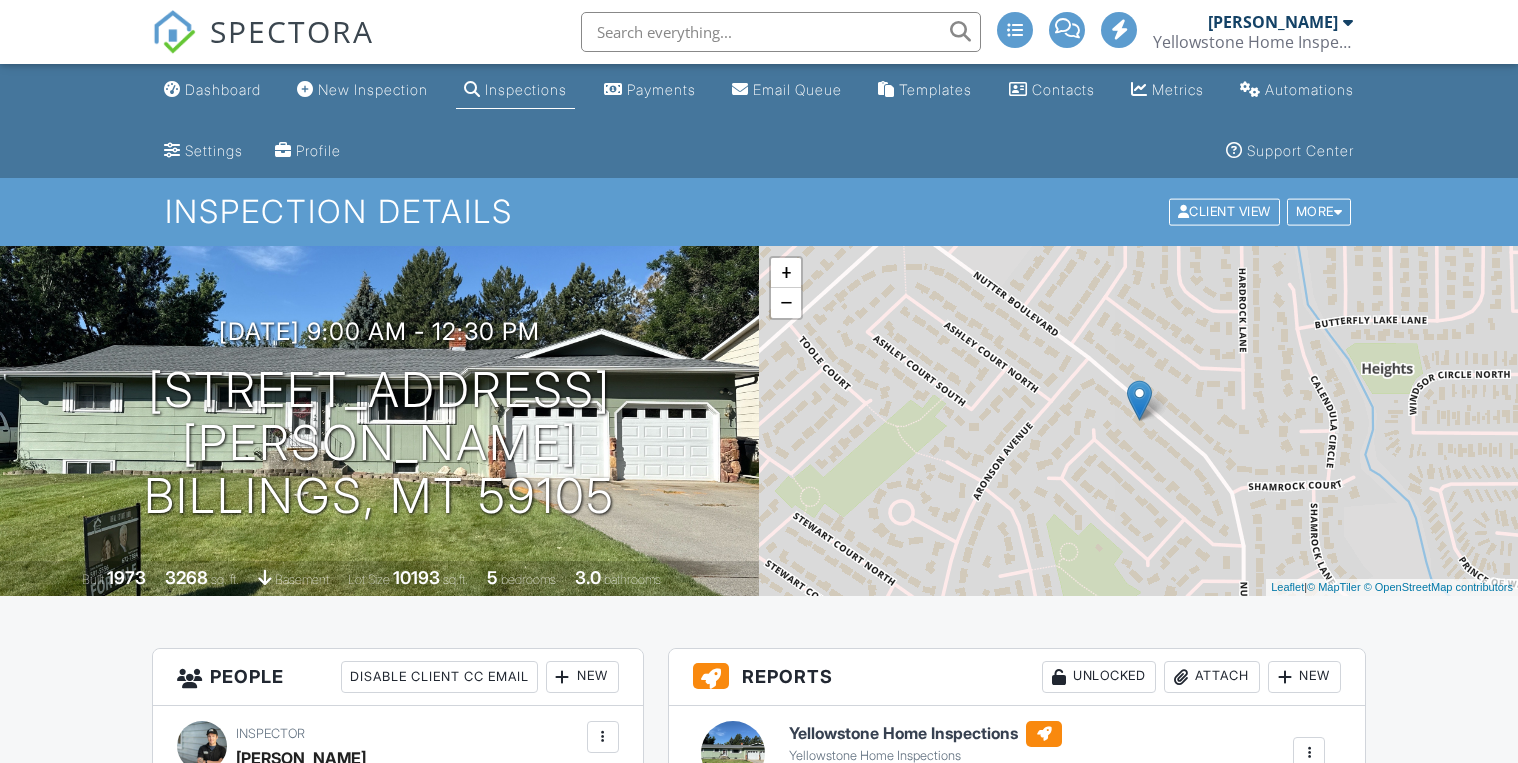 click on "Publish All" at bounding box center (1017, 957) 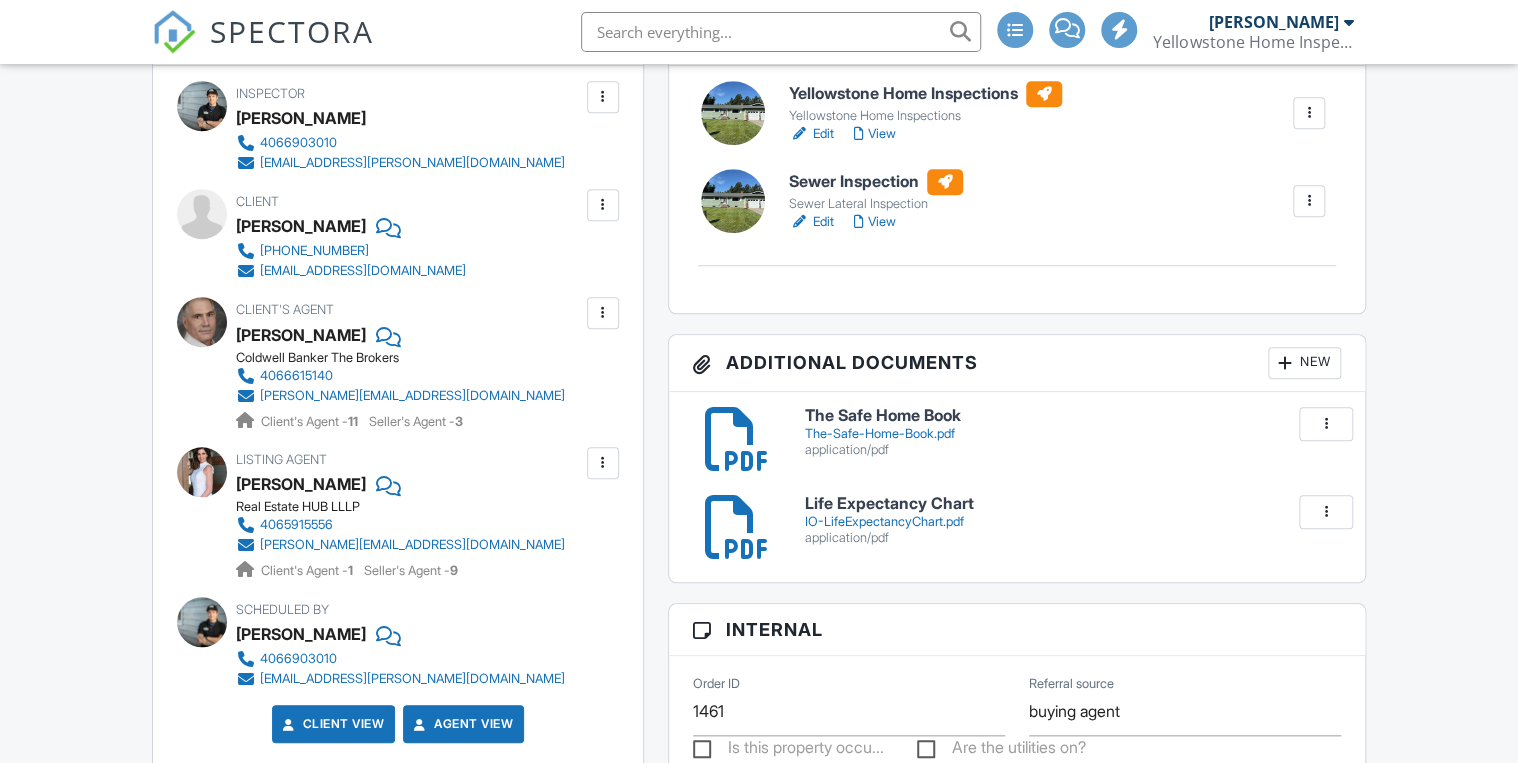 scroll, scrollTop: 640, scrollLeft: 0, axis: vertical 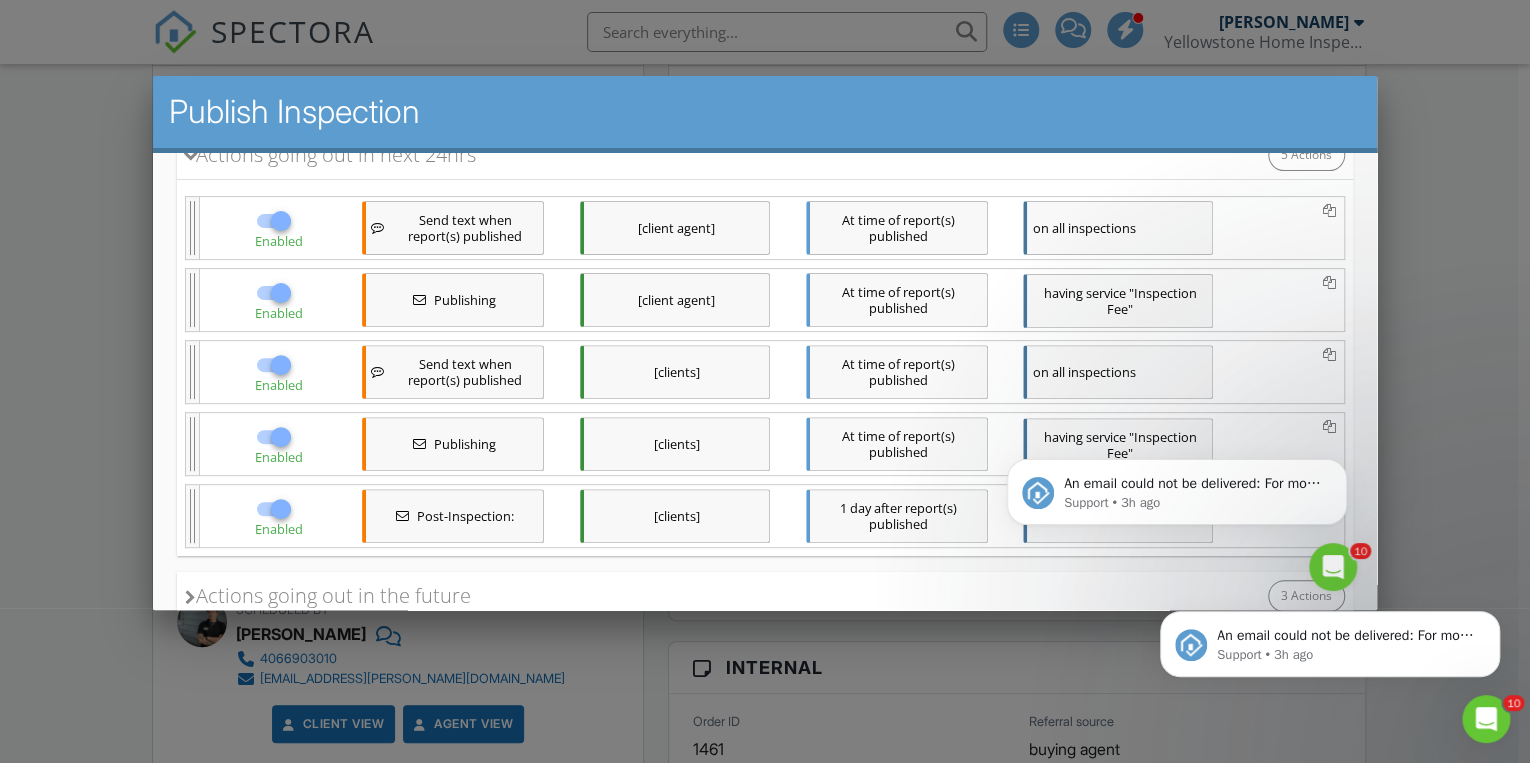 click at bounding box center (281, 221) 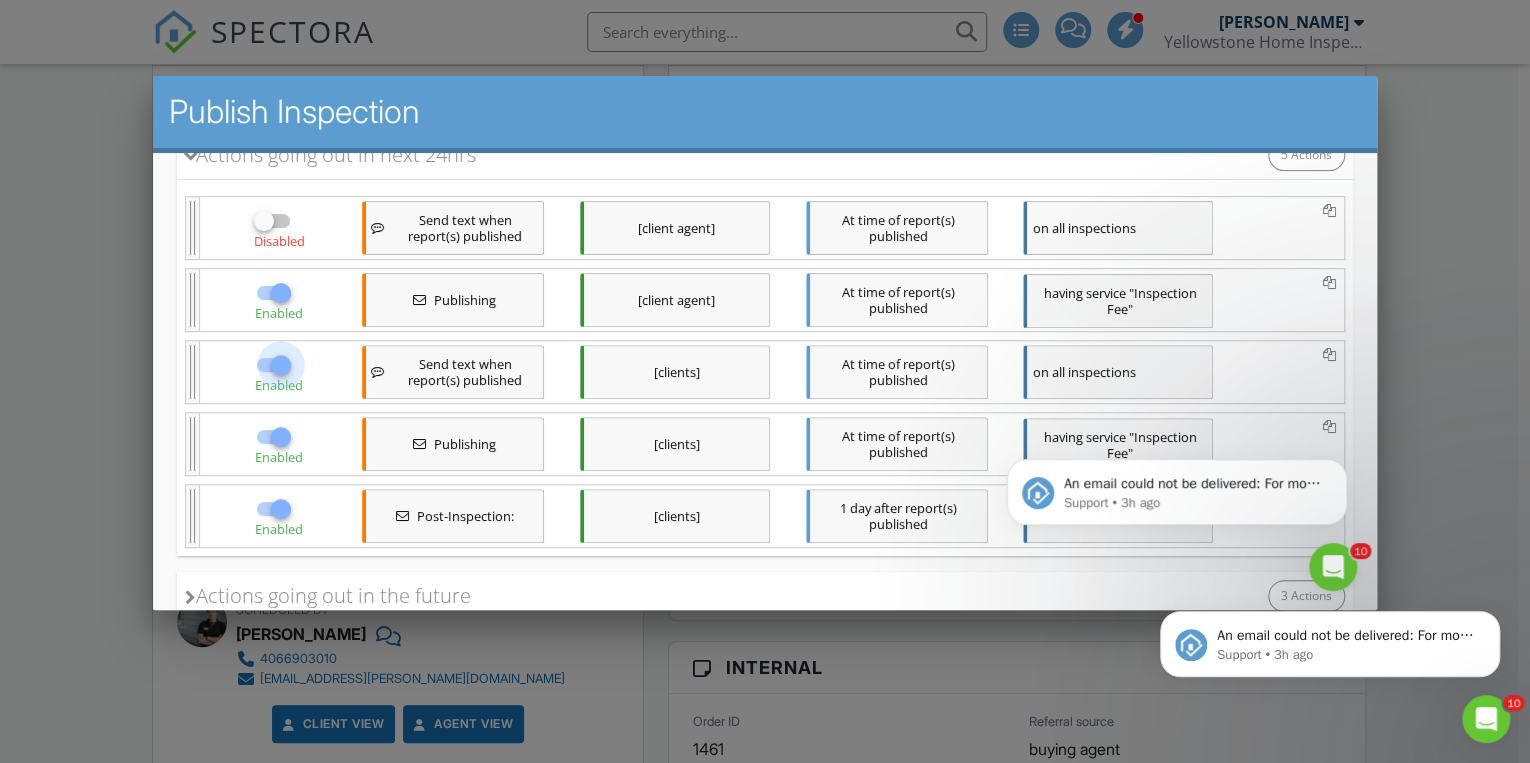 click at bounding box center [281, 365] 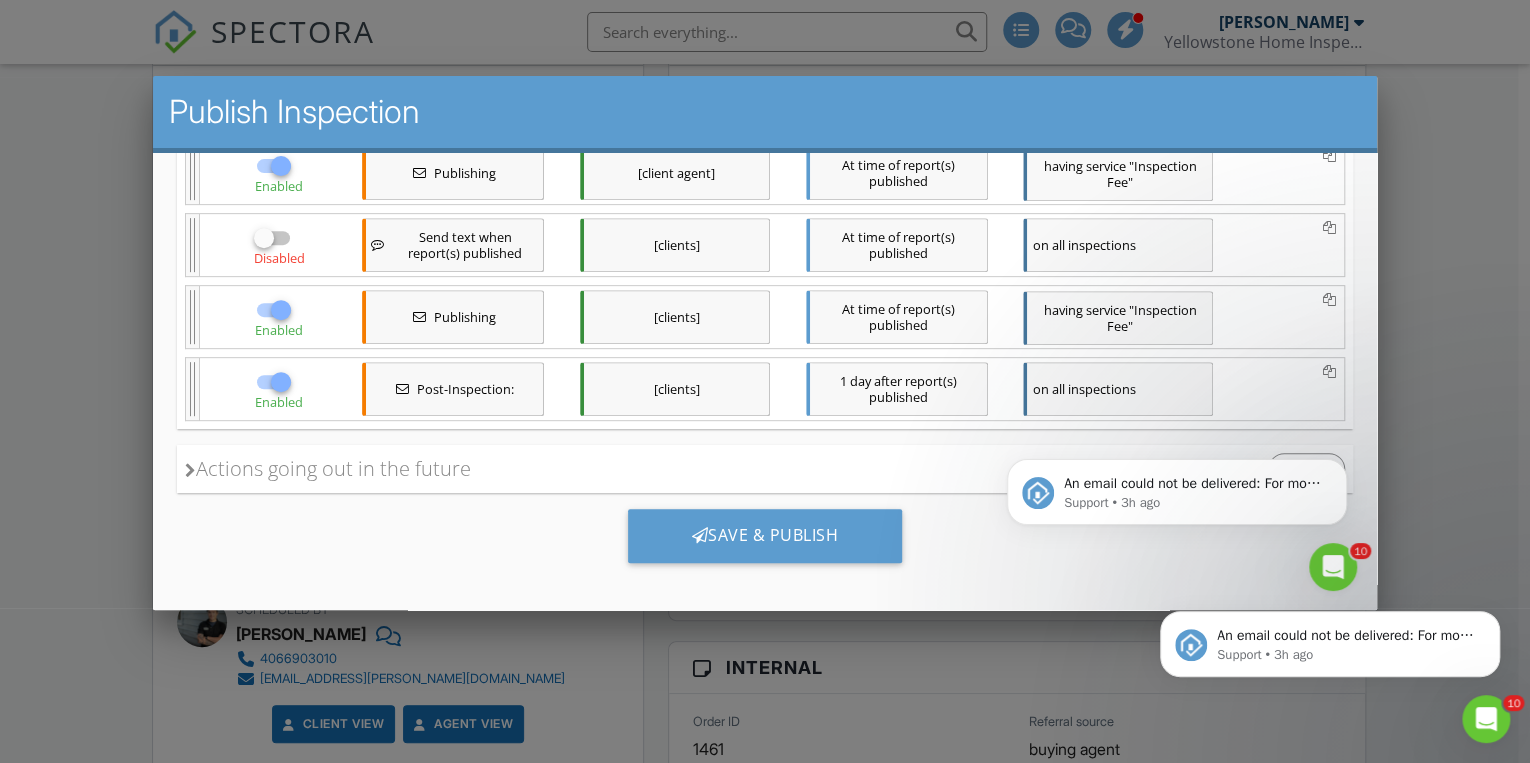 scroll, scrollTop: 449, scrollLeft: 0, axis: vertical 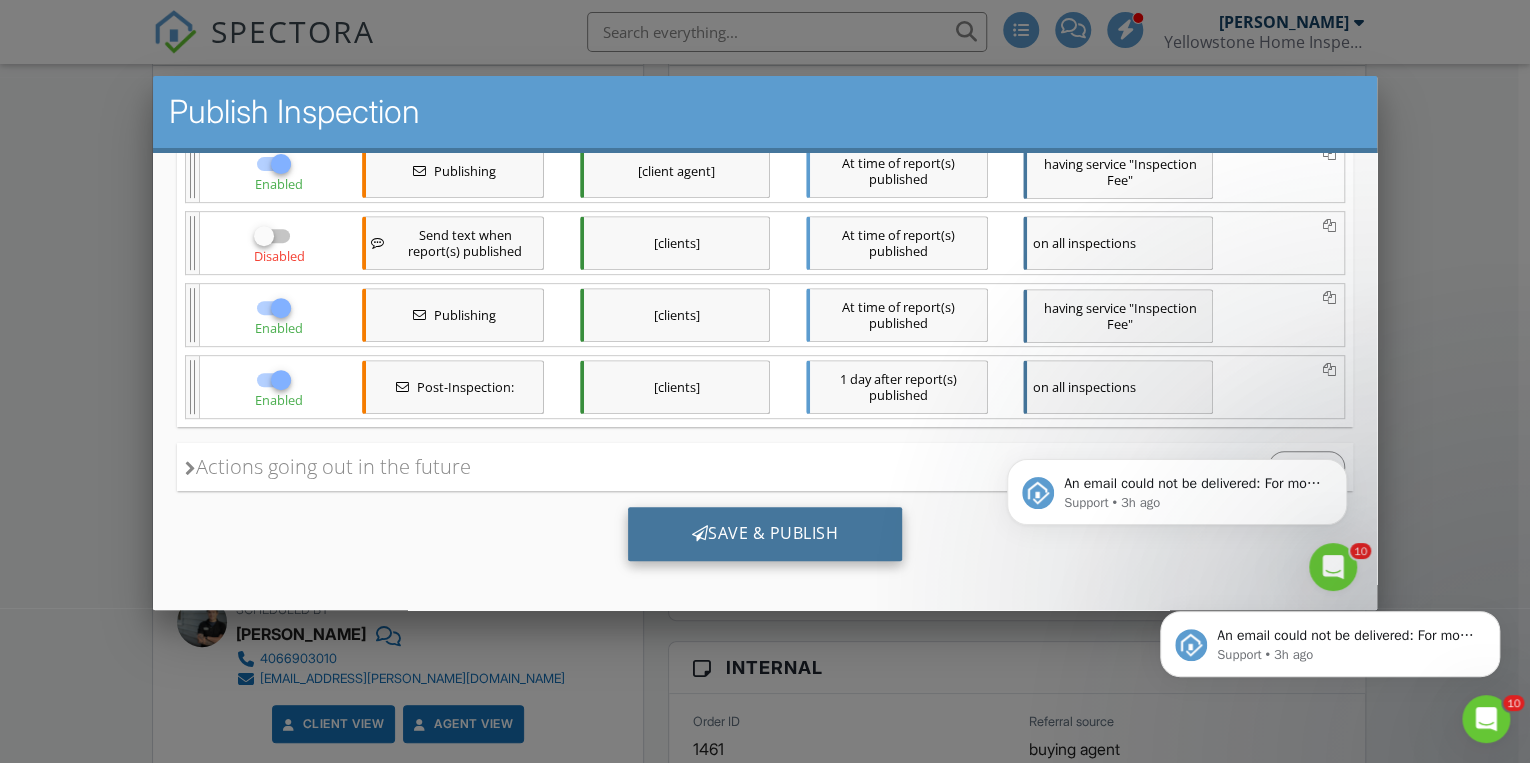 click on "Save & Publish" at bounding box center [765, 534] 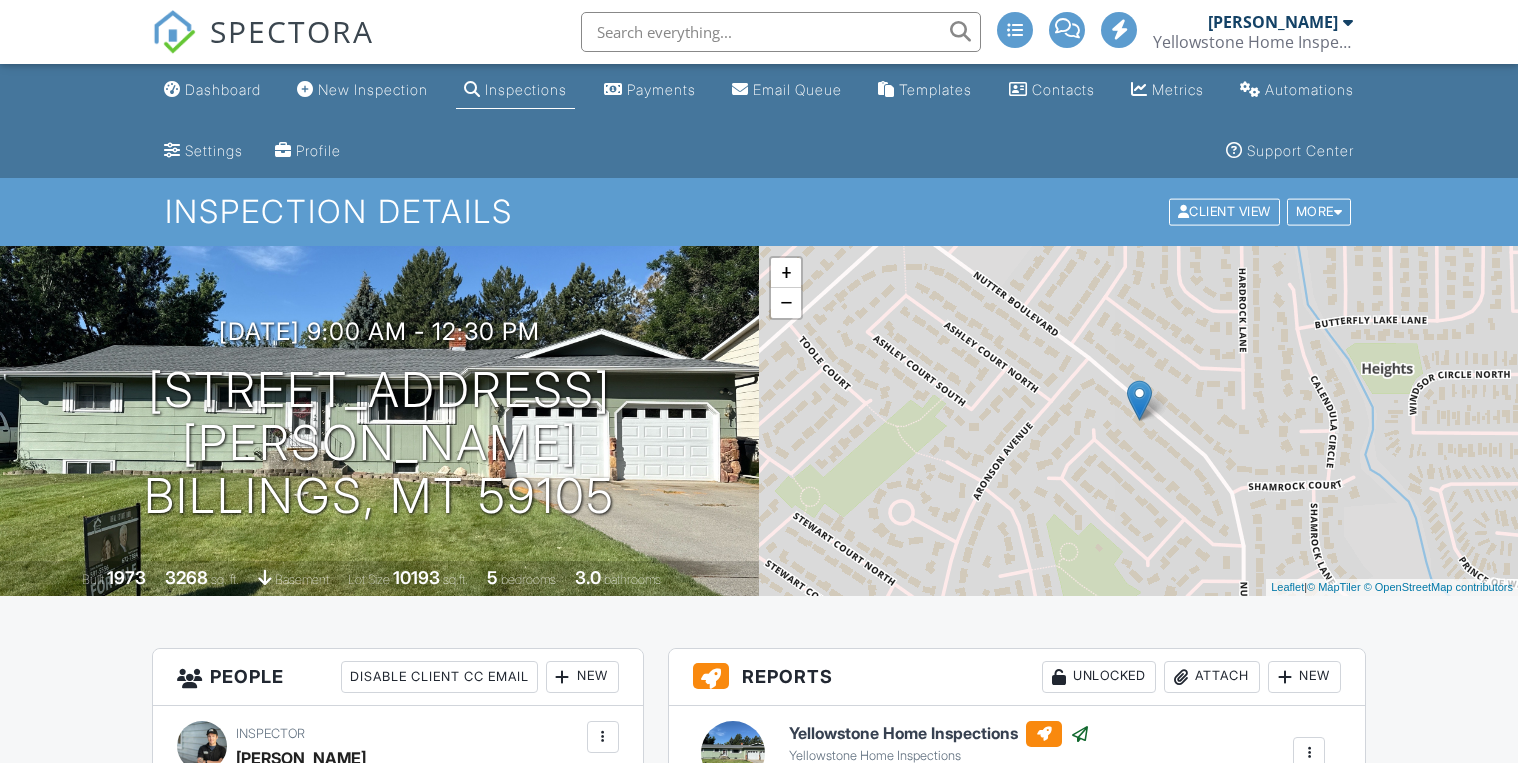 scroll, scrollTop: 97, scrollLeft: 0, axis: vertical 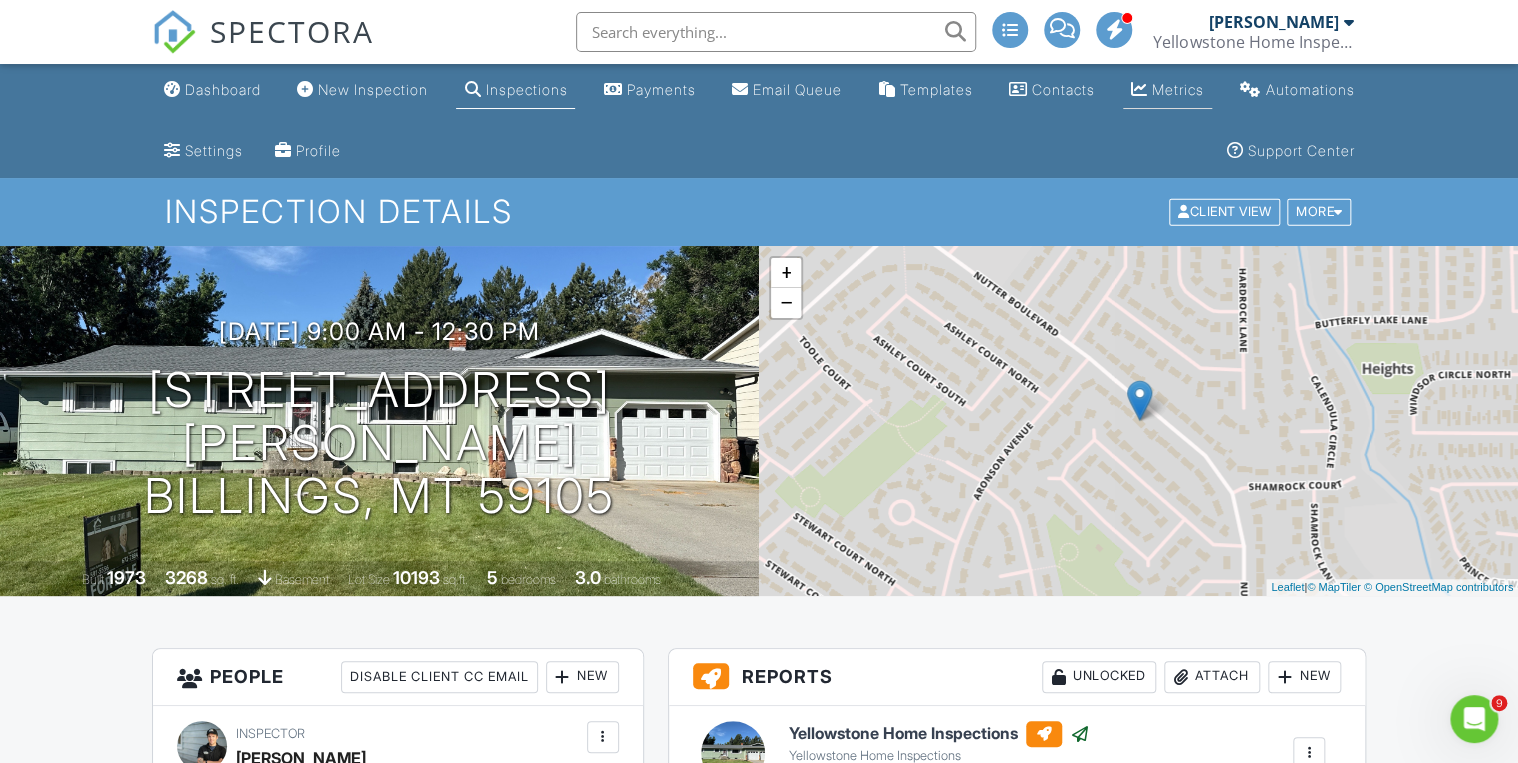 click on "Metrics" at bounding box center [1178, 89] 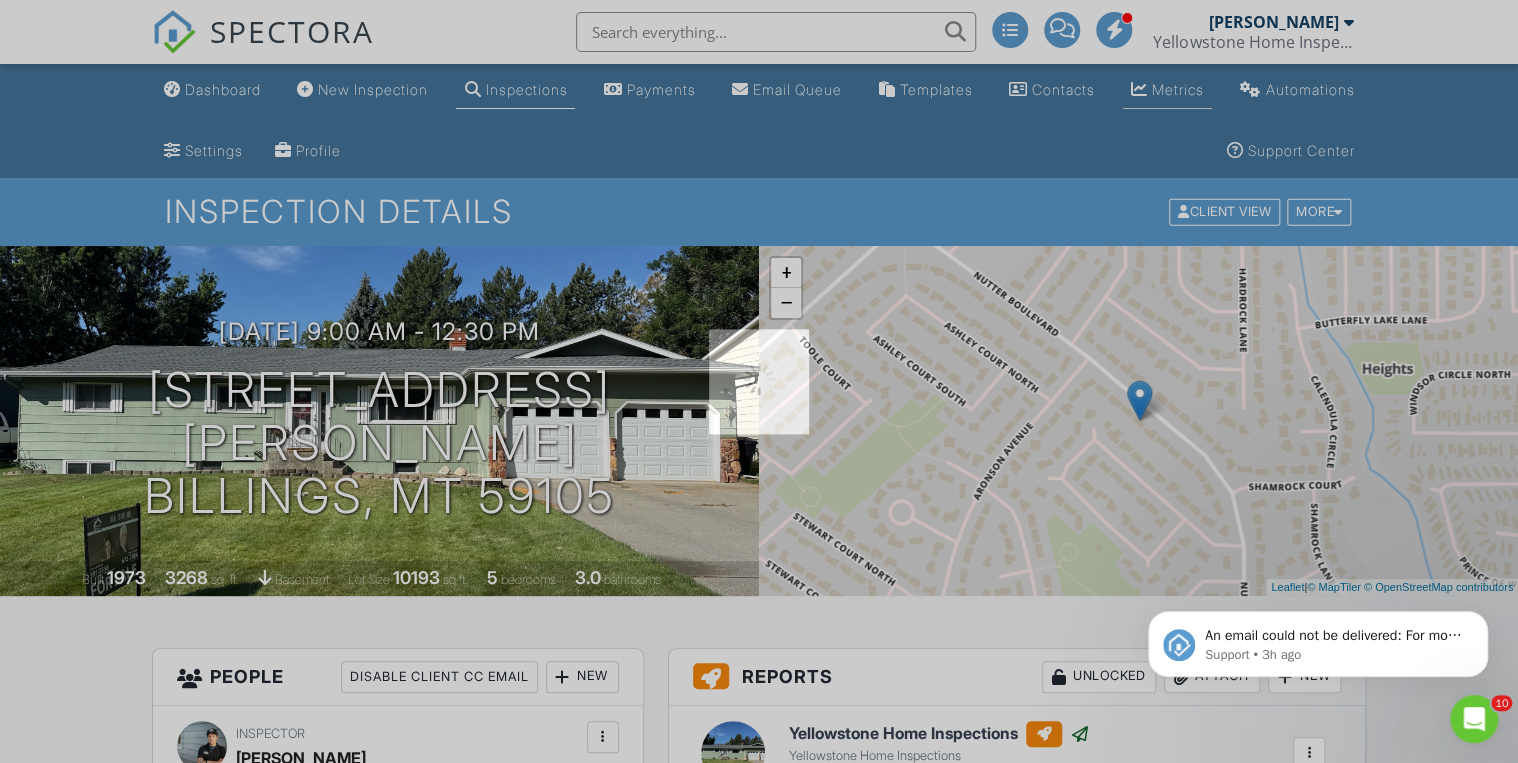 scroll, scrollTop: 0, scrollLeft: 0, axis: both 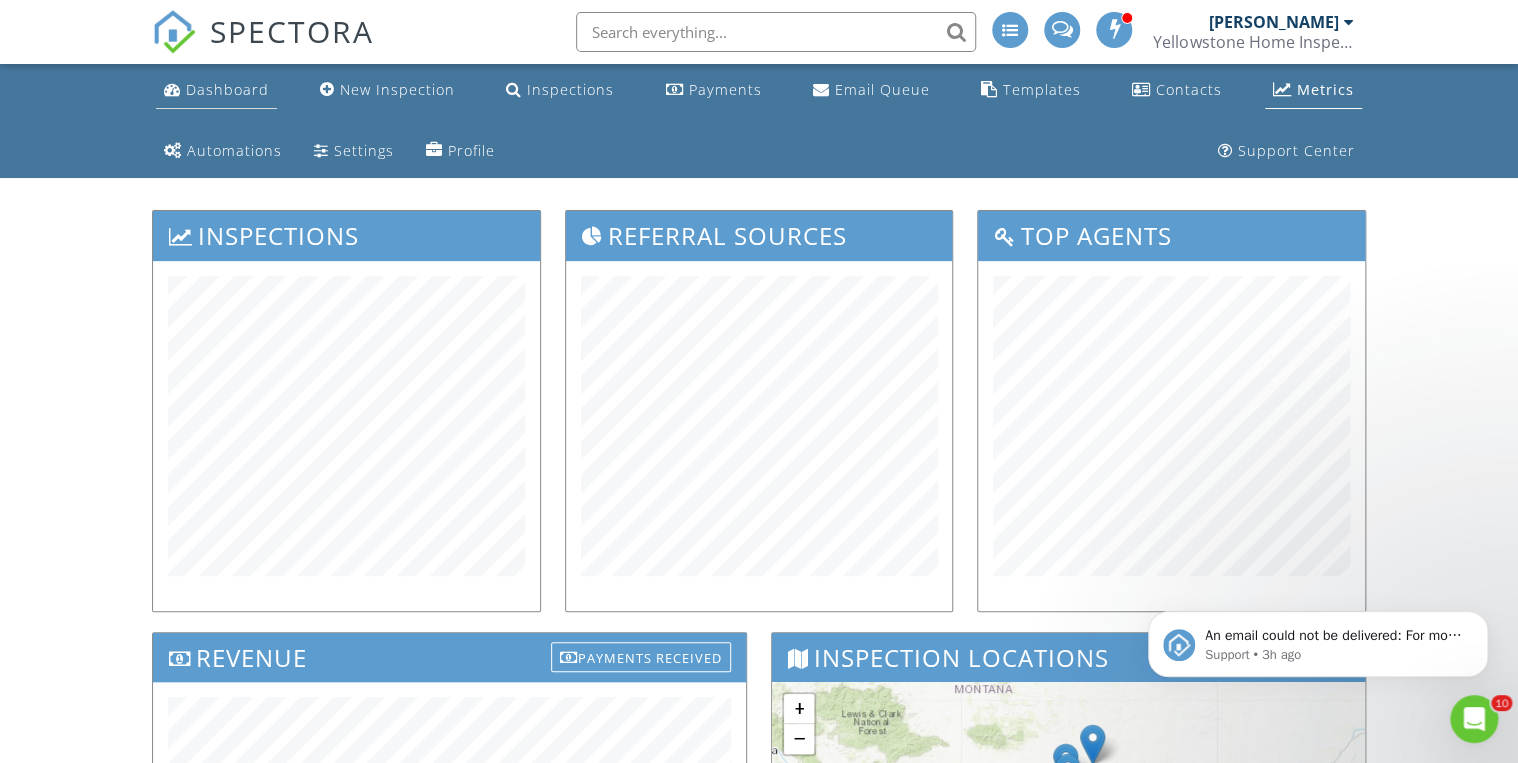 click on "Dashboard" at bounding box center (216, 90) 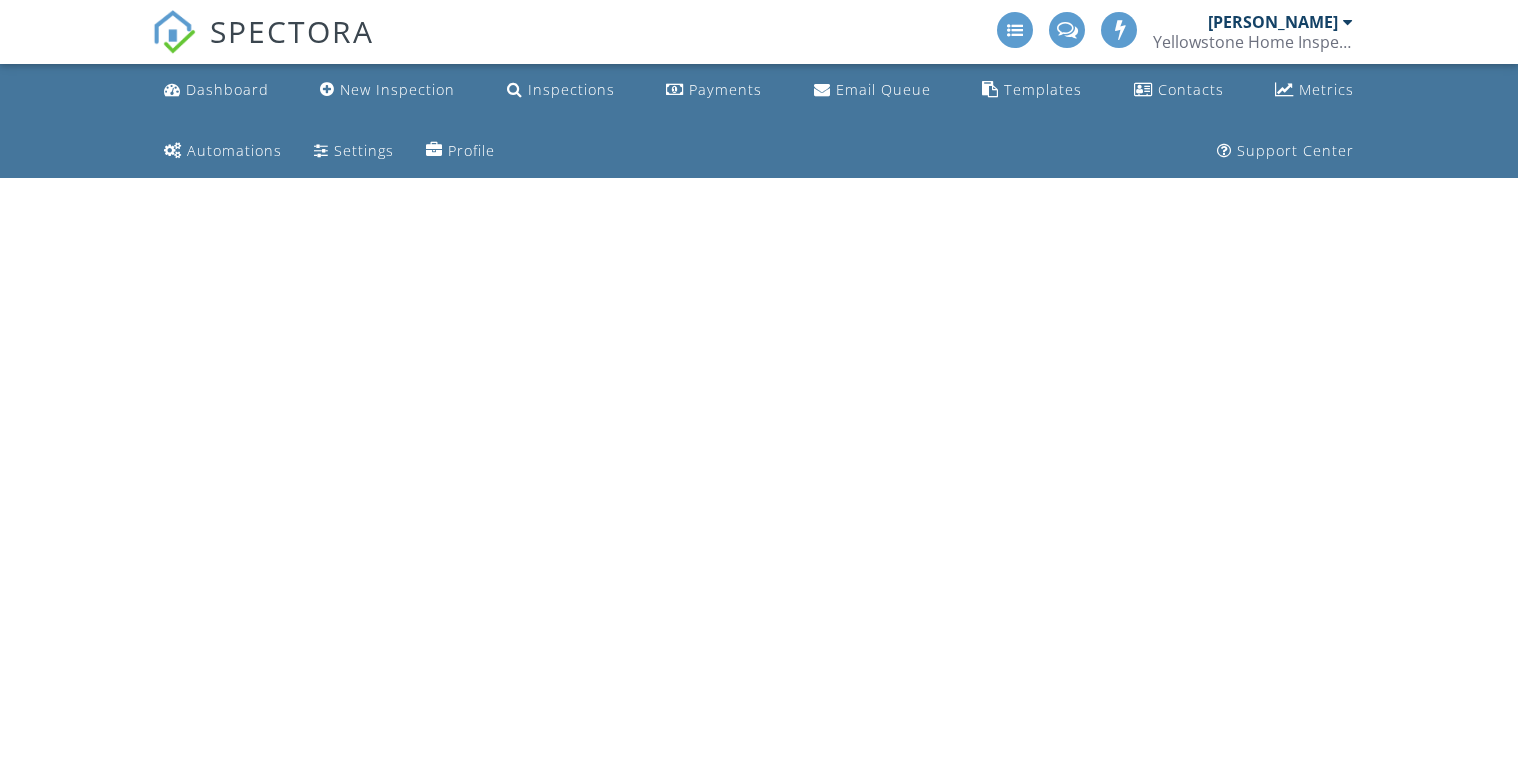 scroll, scrollTop: 0, scrollLeft: 0, axis: both 